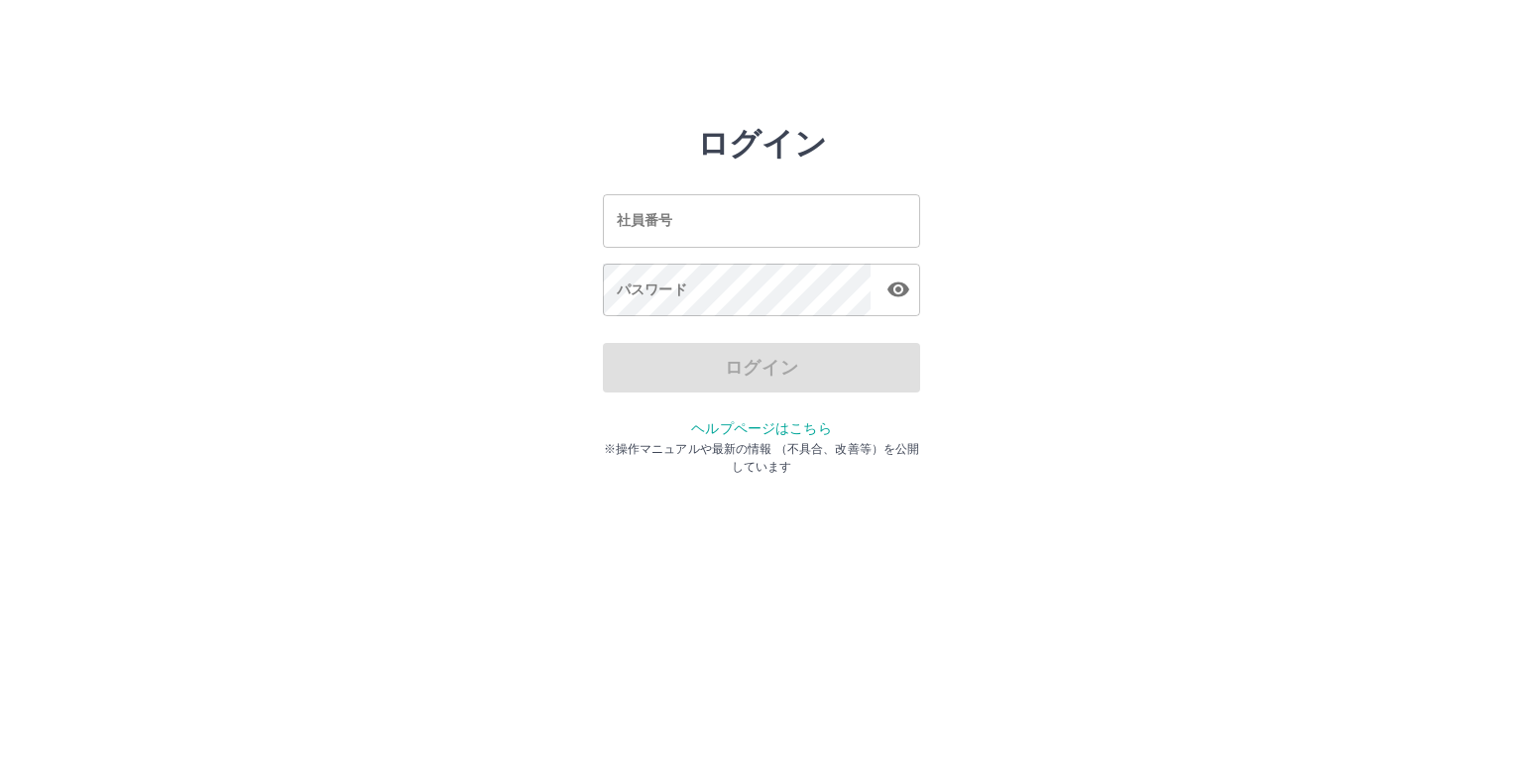 scroll, scrollTop: 0, scrollLeft: 0, axis: both 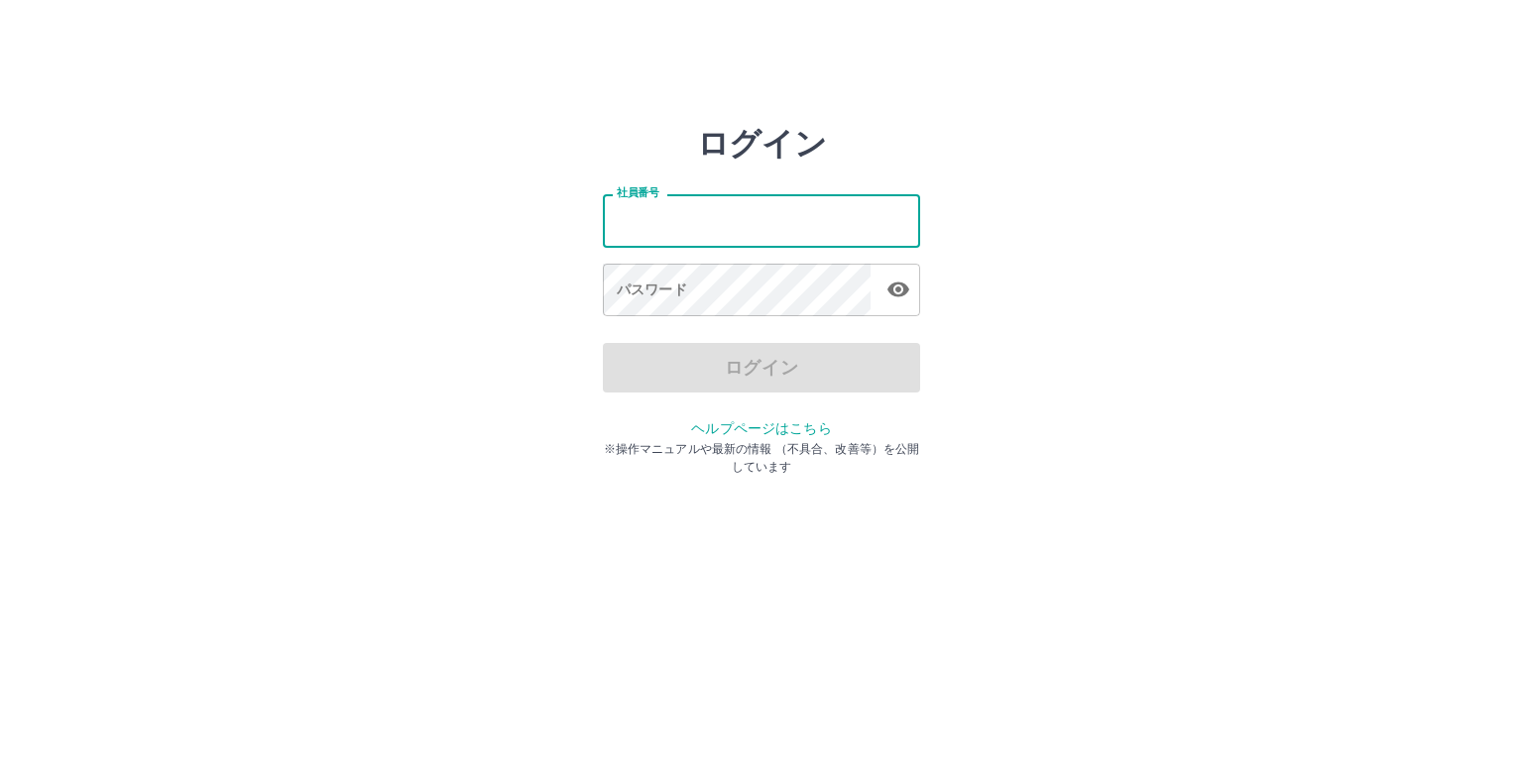 click on "社員番号" at bounding box center (762, 220) 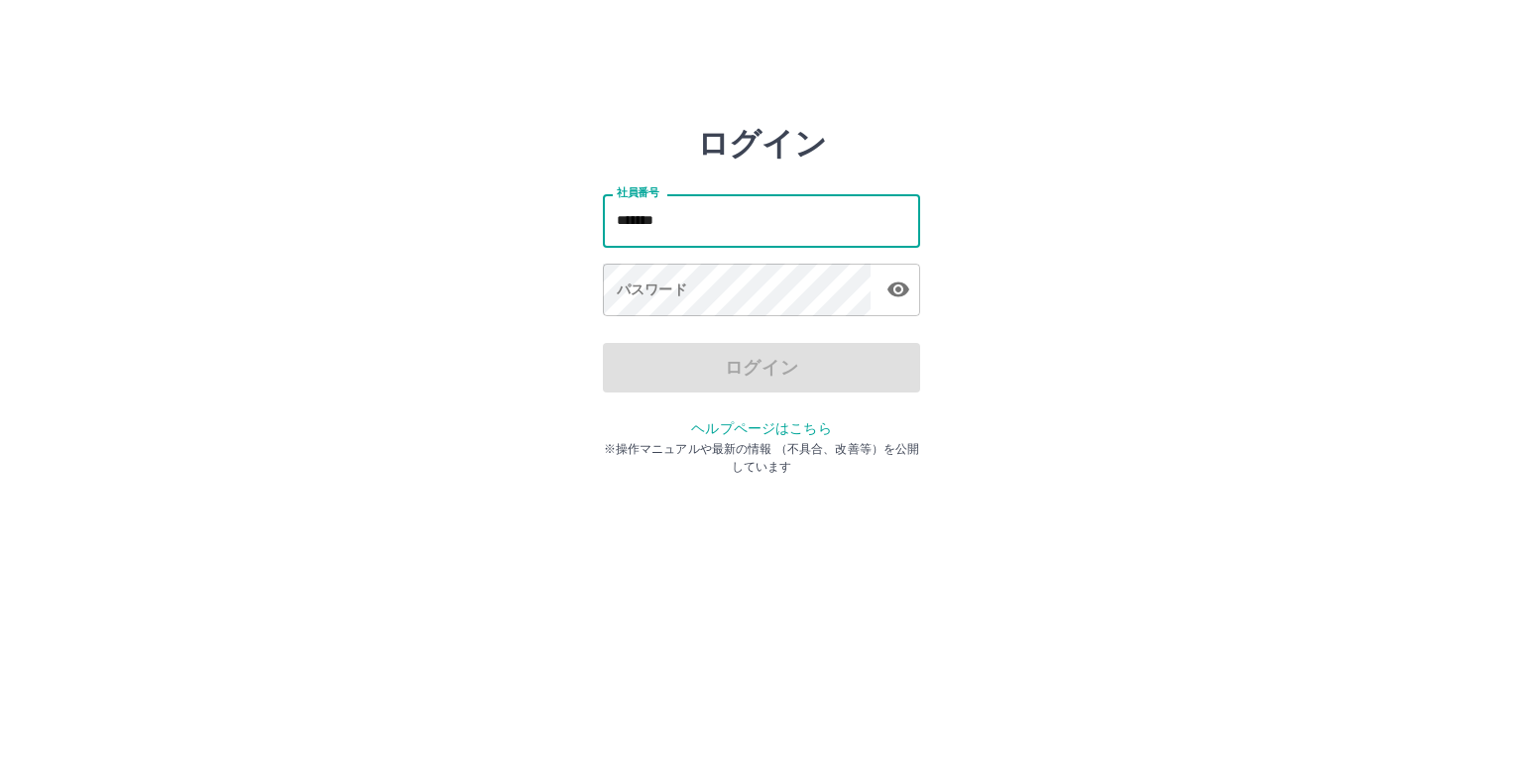 type on "*******" 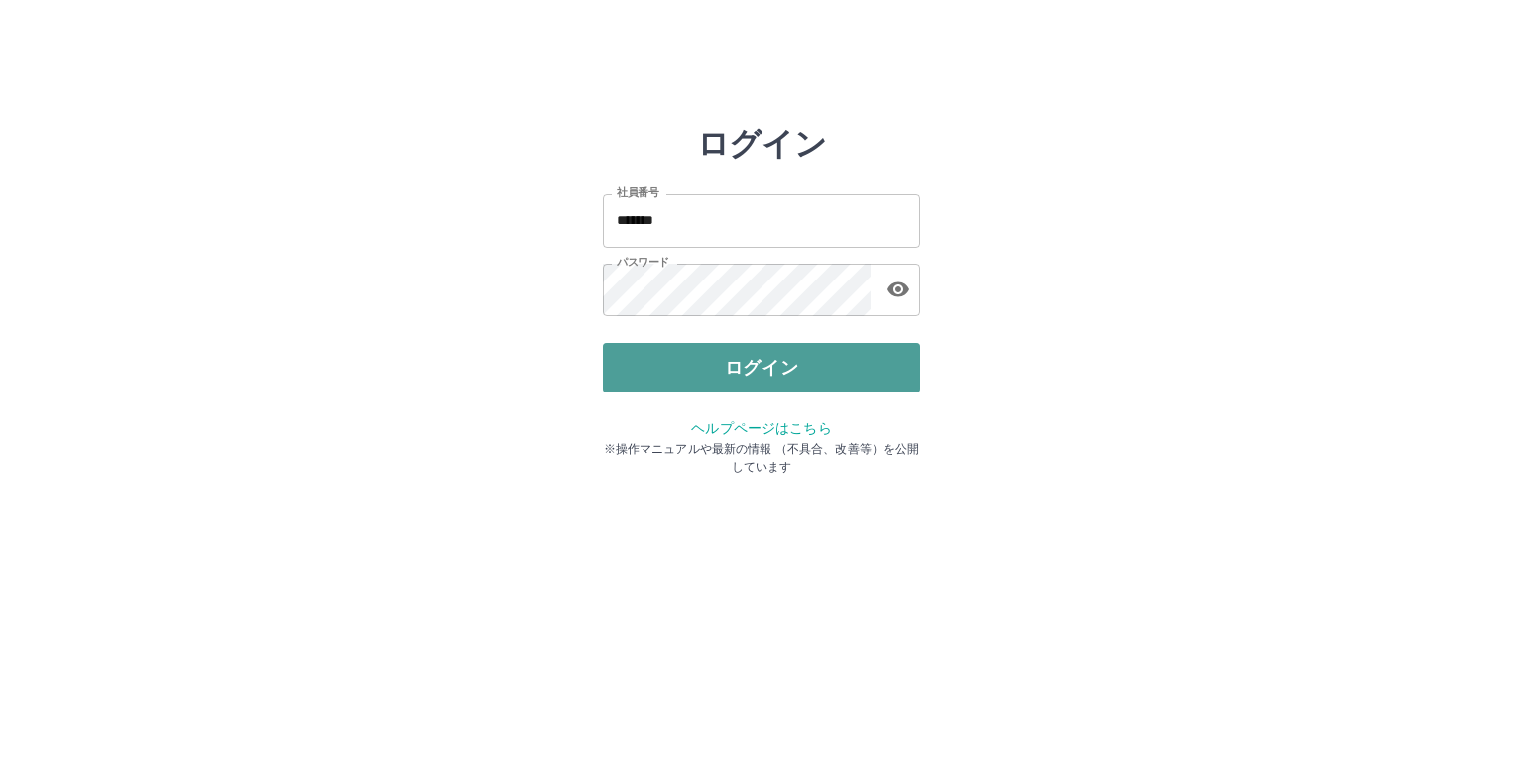 click on "ログイン" at bounding box center (762, 368) 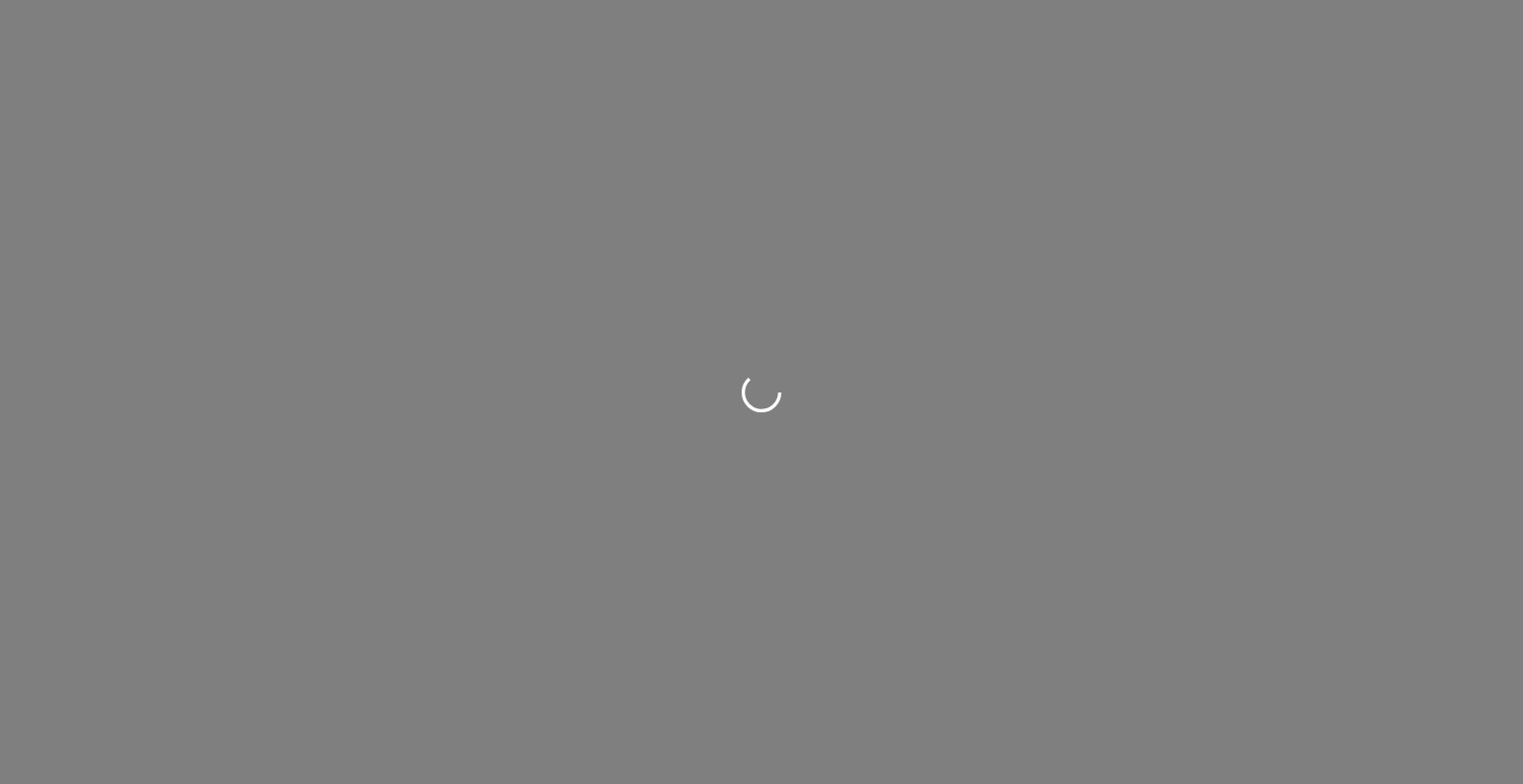 scroll, scrollTop: 0, scrollLeft: 0, axis: both 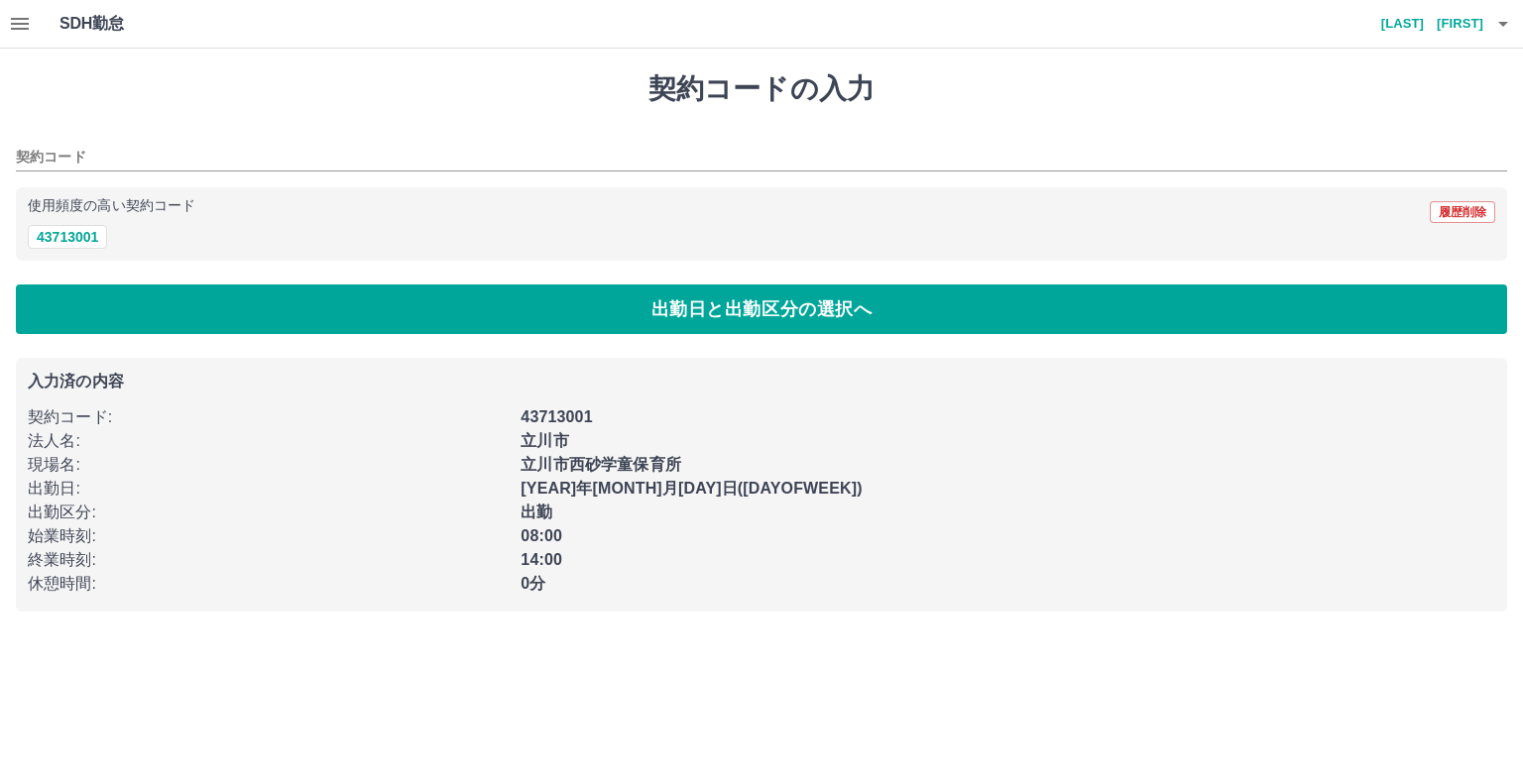 type on "********" 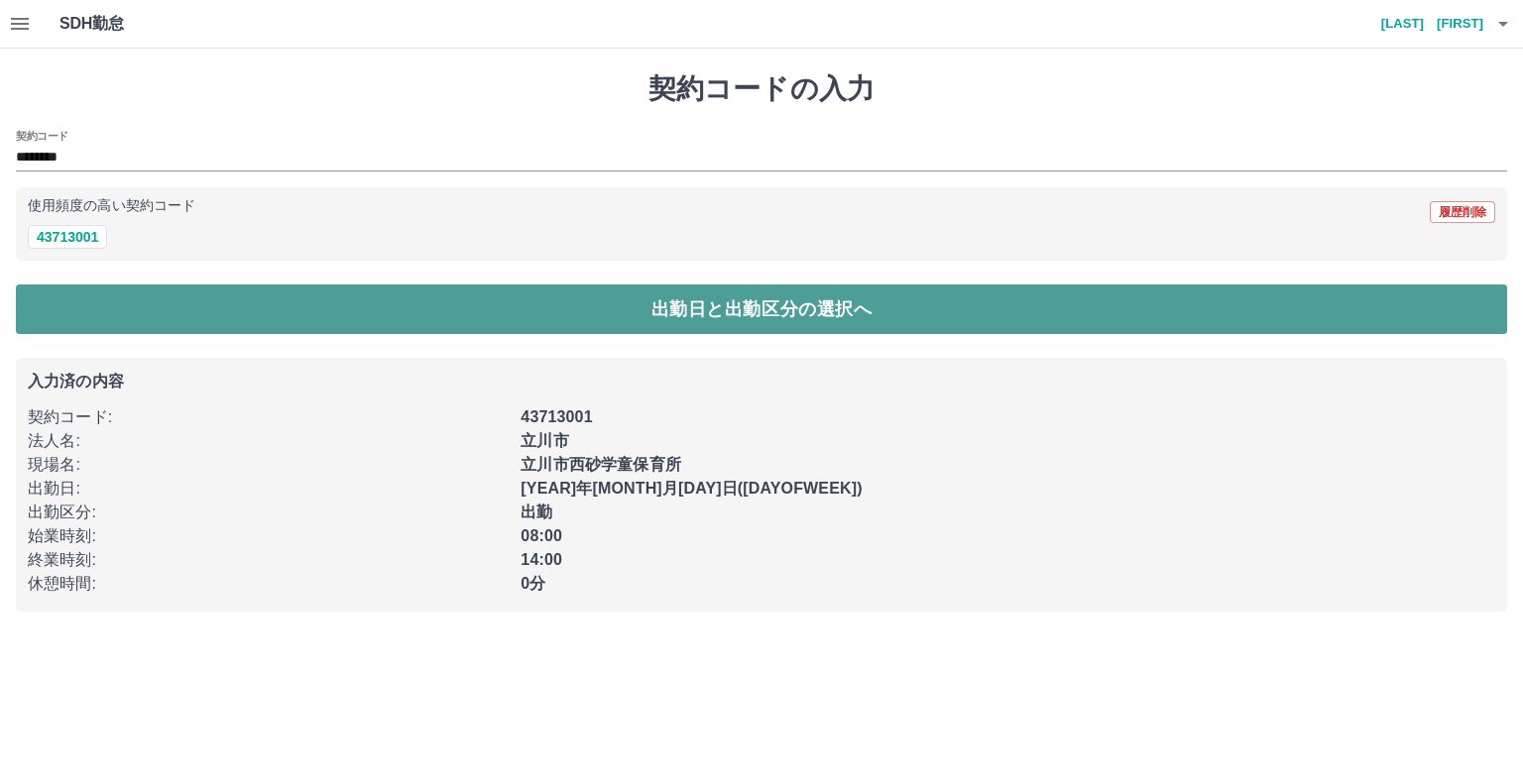 click on "出勤日と出勤区分の選択へ" at bounding box center (762, 309) 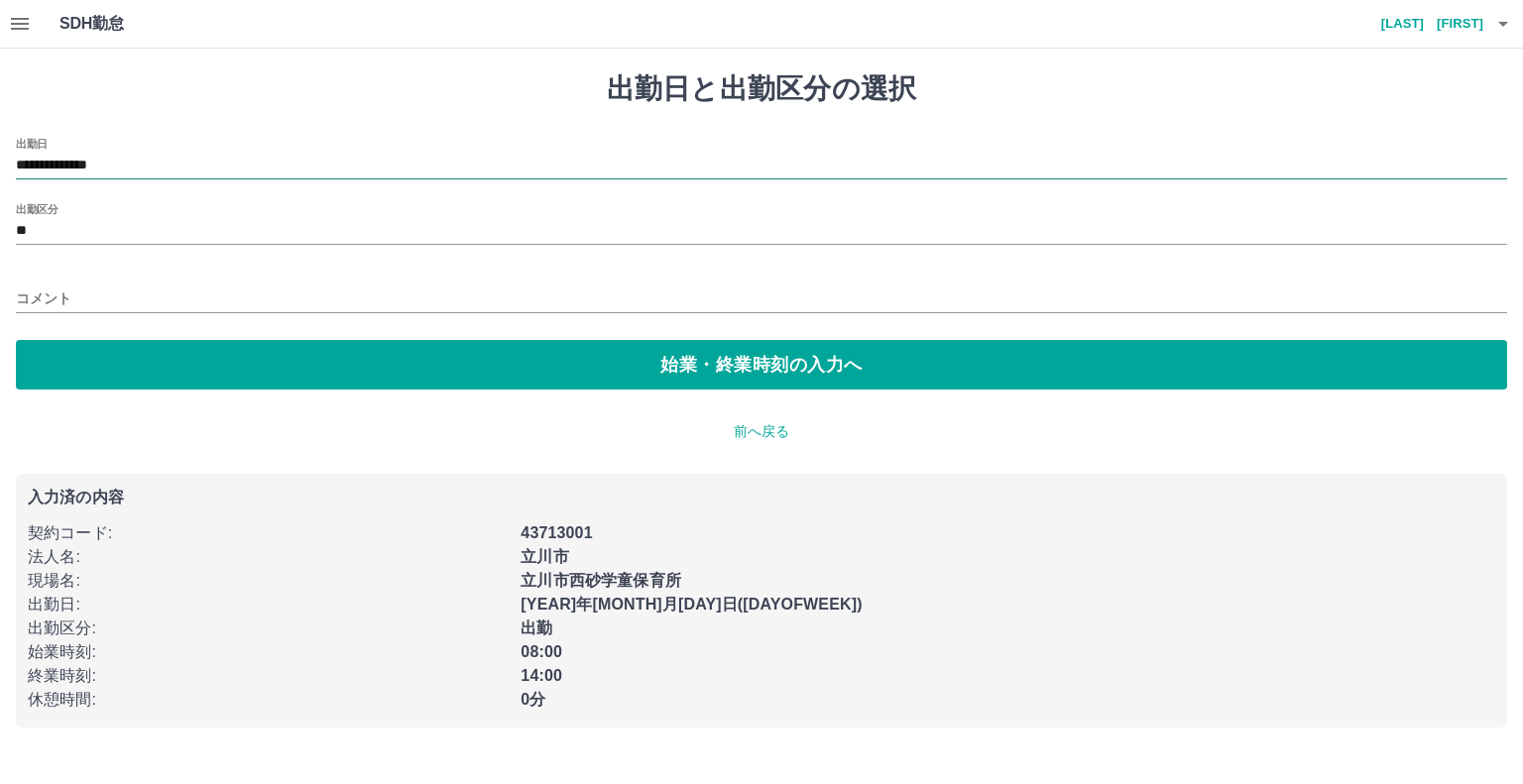 click on "**********" at bounding box center (762, 166) 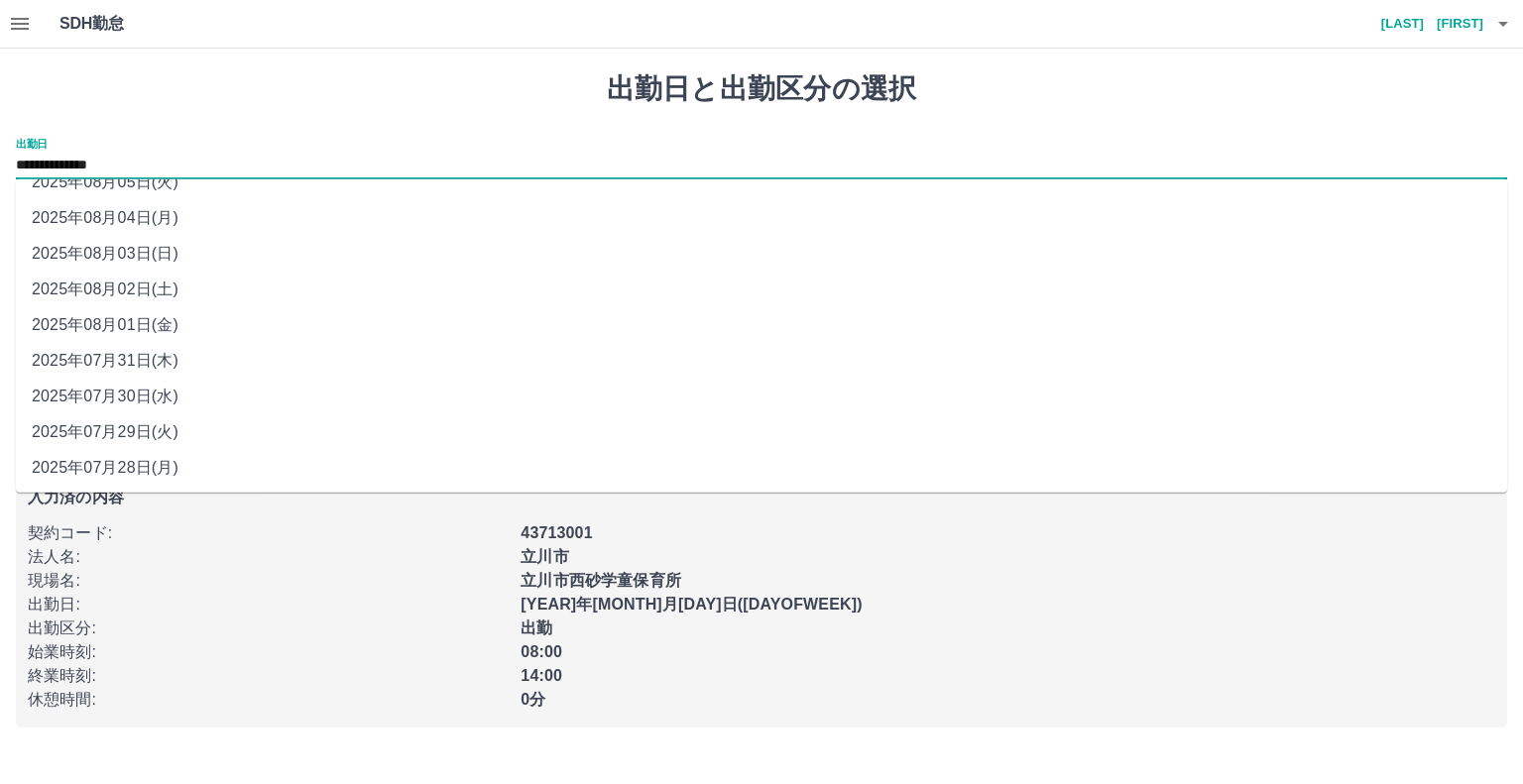 scroll, scrollTop: 7, scrollLeft: 0, axis: vertical 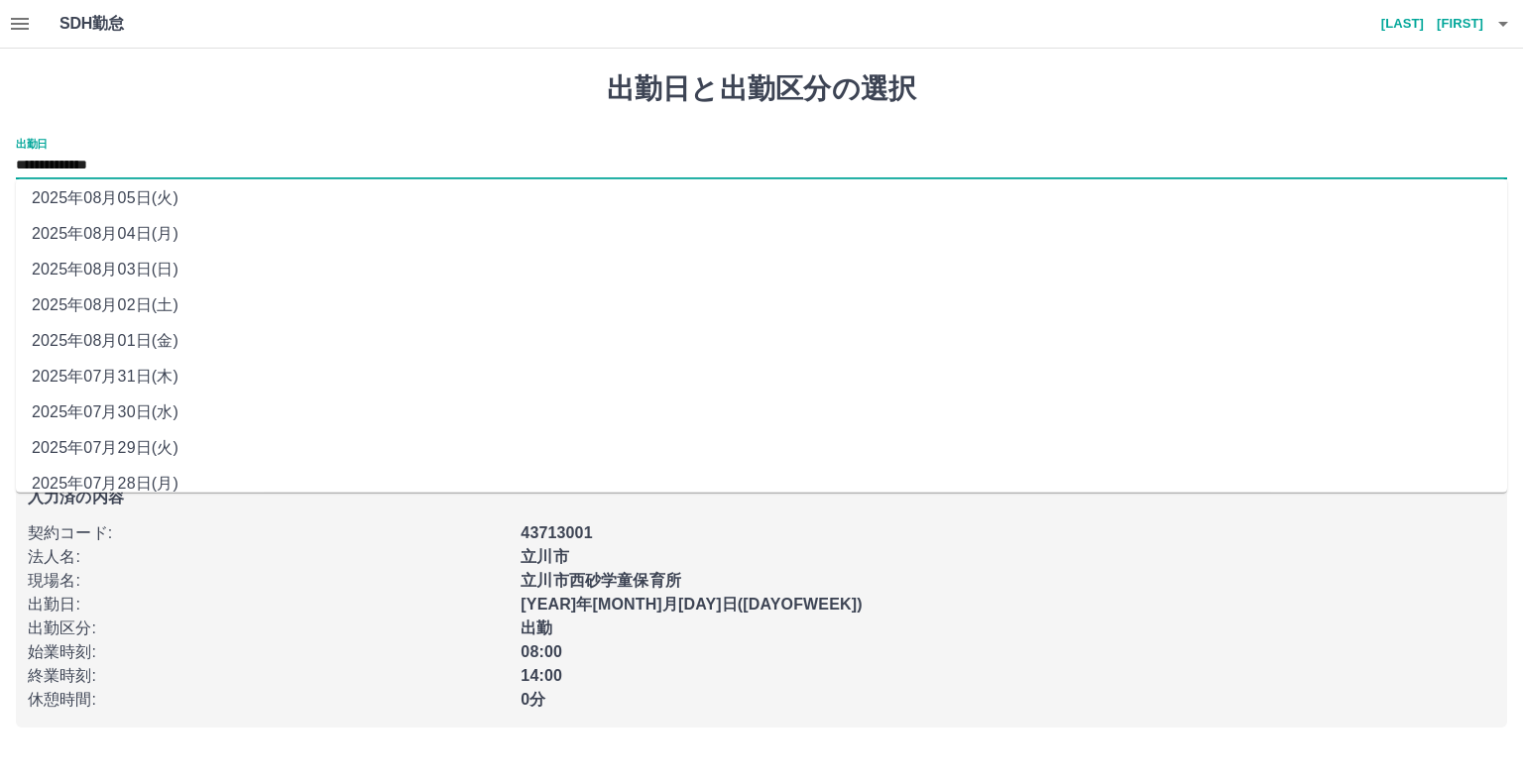 click on "2025年08月04日(月)" at bounding box center [762, 234] 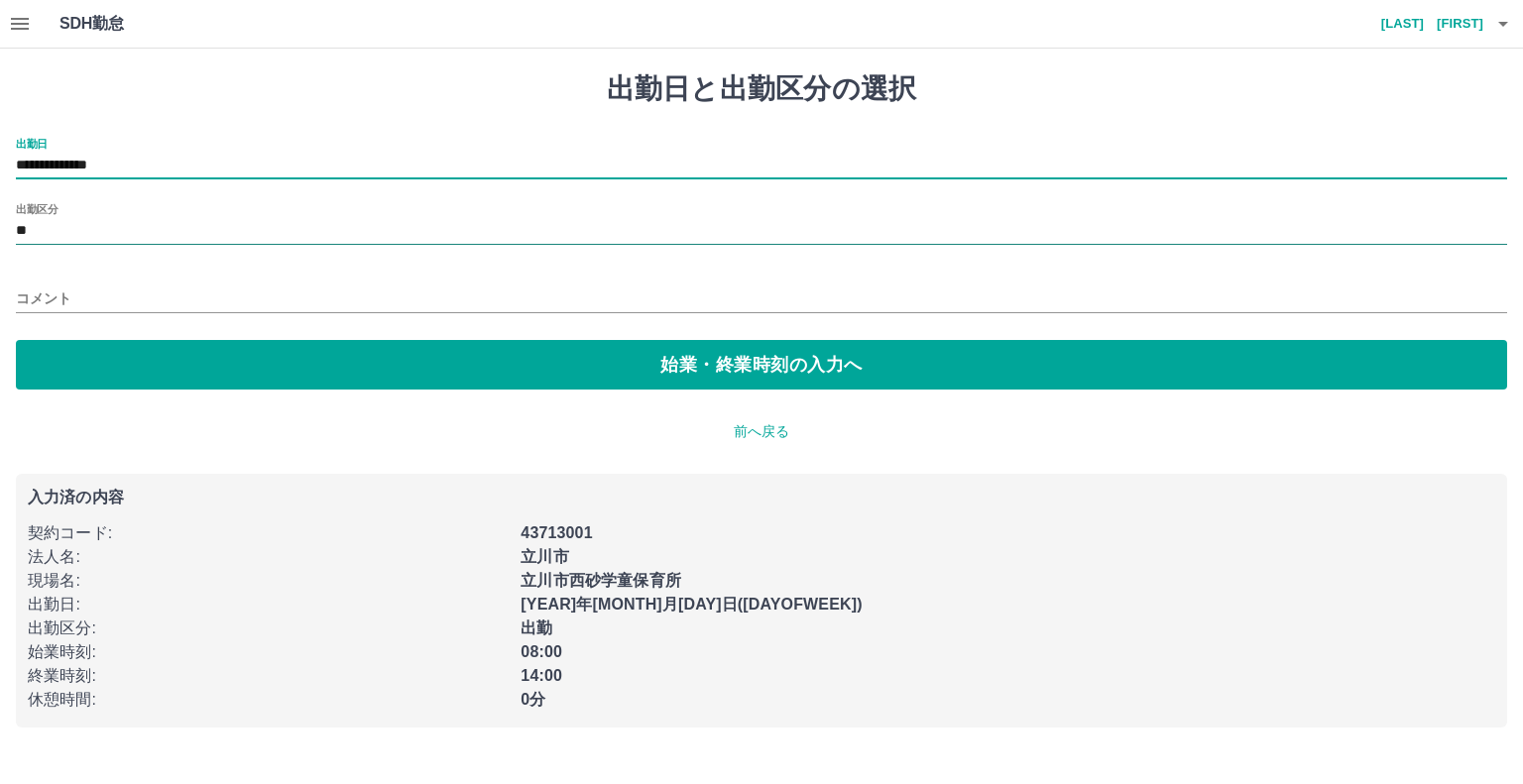 click on "**" at bounding box center (762, 231) 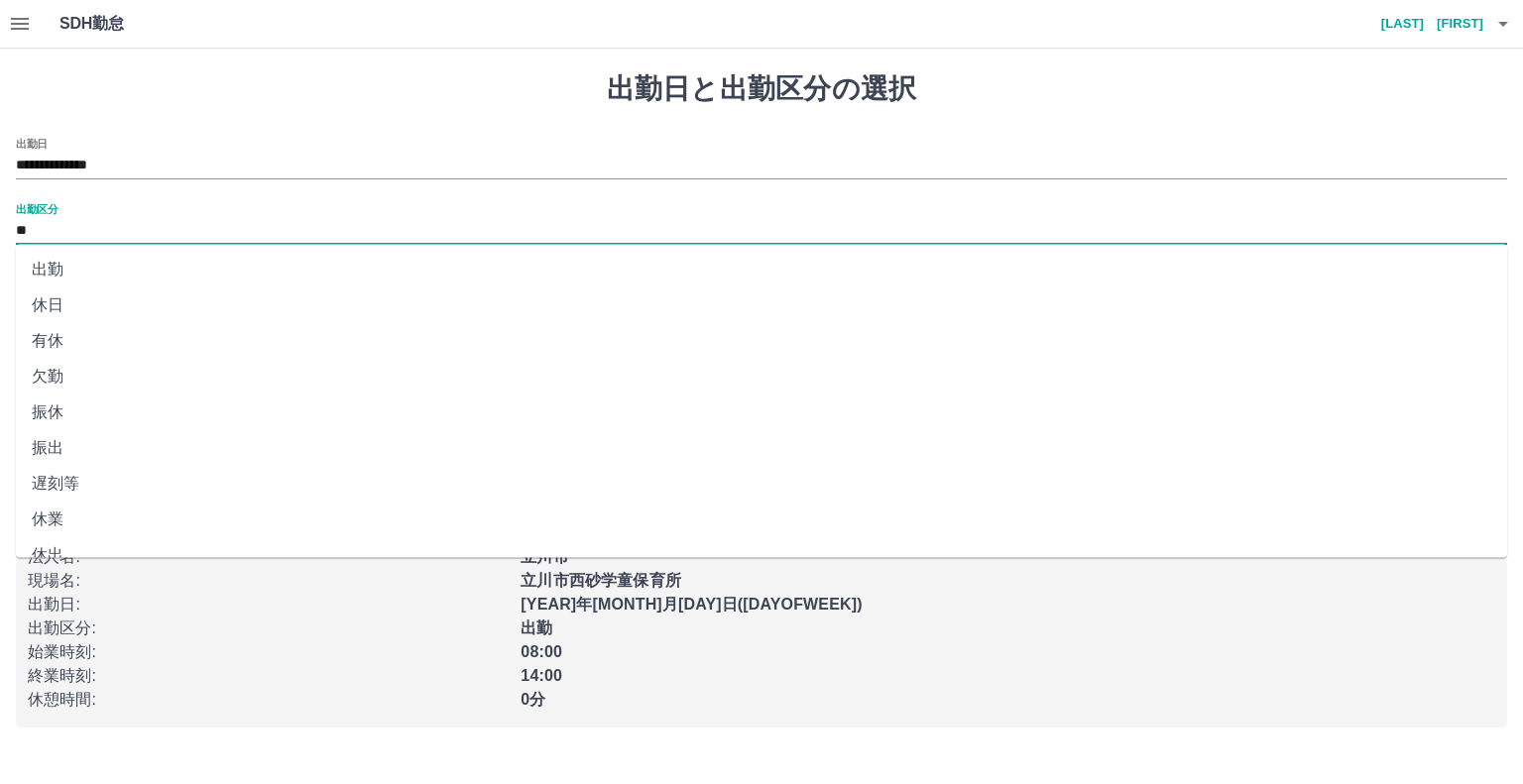 click on "出勤" at bounding box center (762, 270) 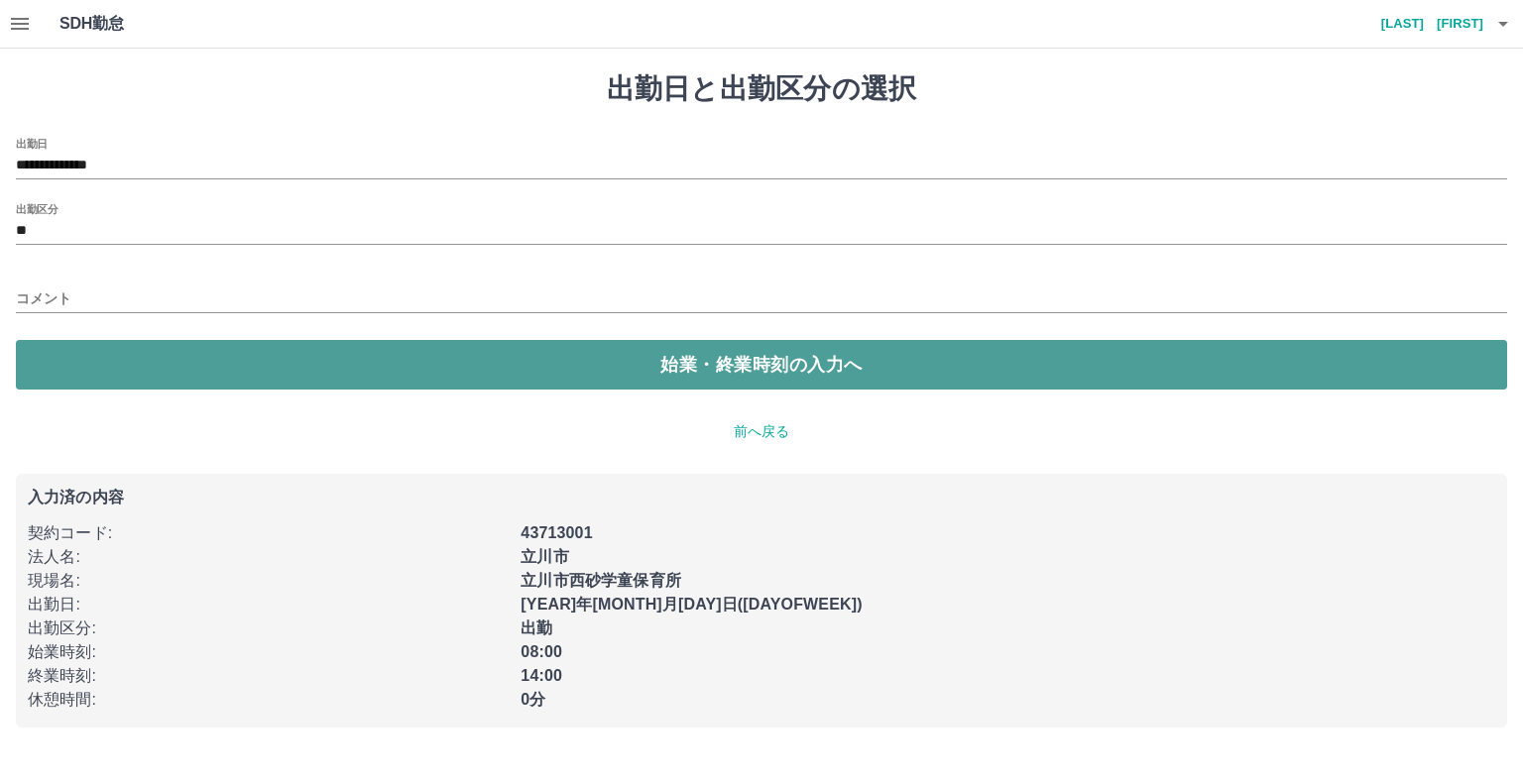click on "始業・終業時刻の入力へ" at bounding box center [762, 365] 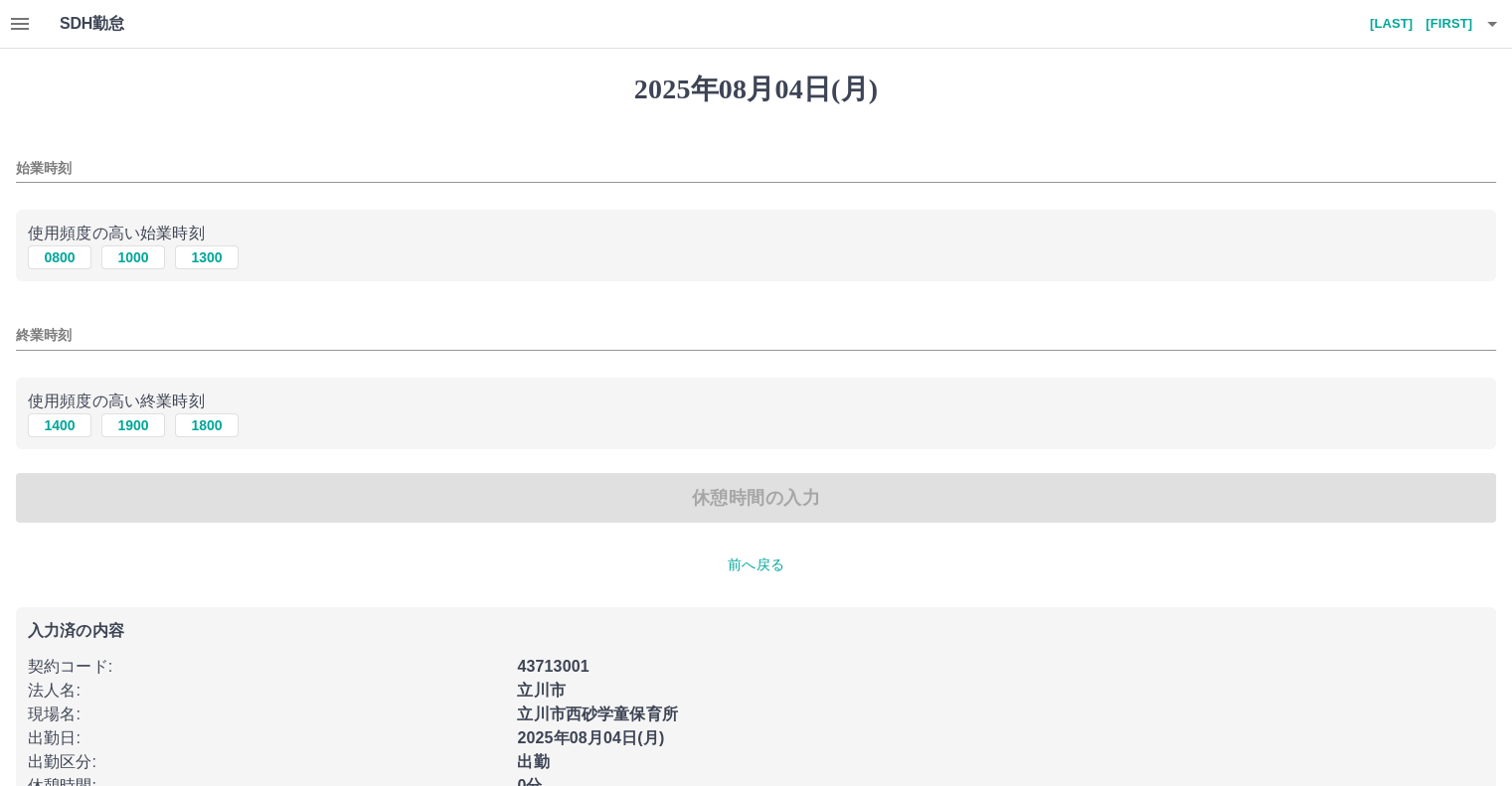 click on "始業時刻" at bounding box center (756, 168) 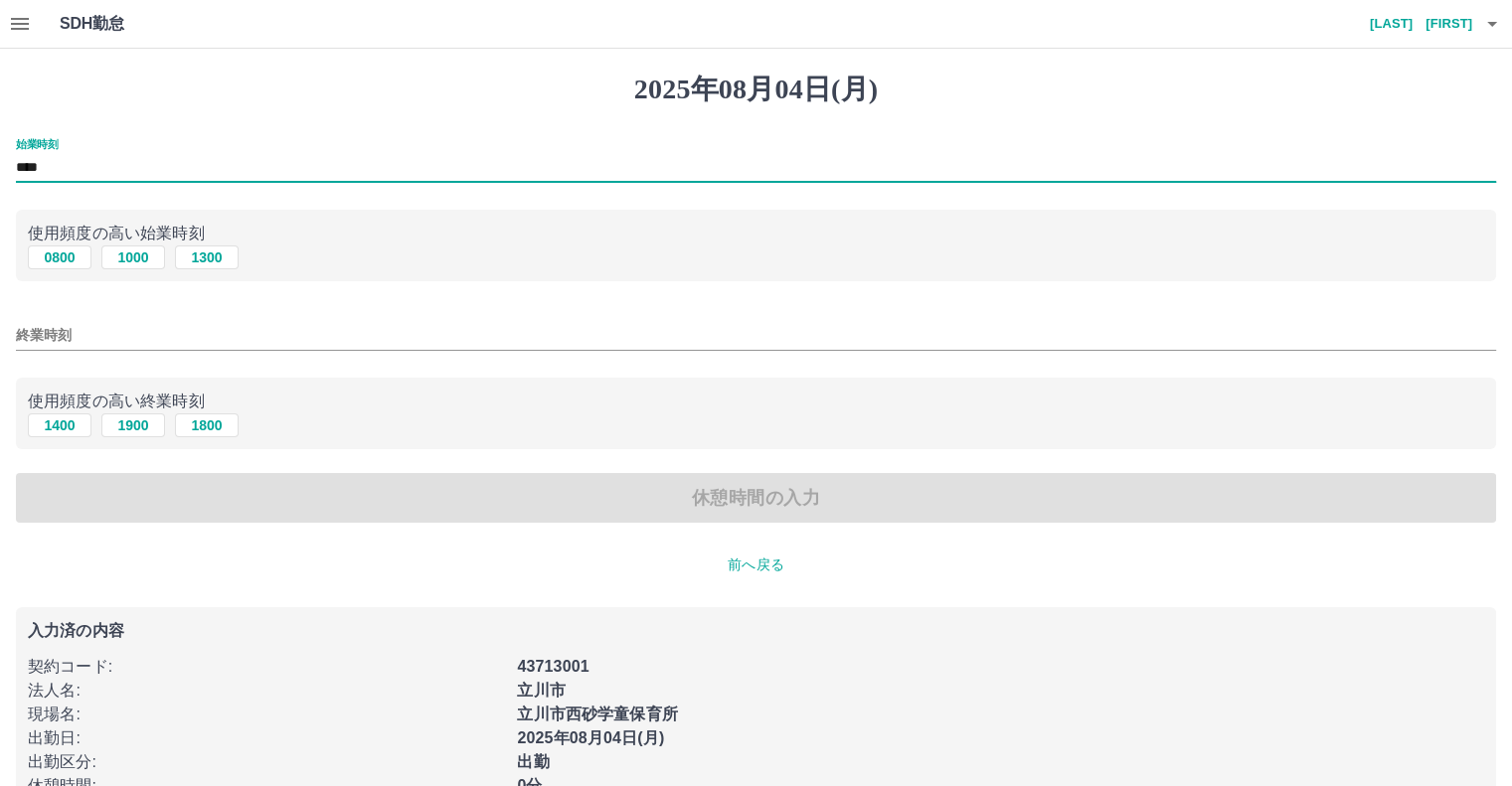 type on "****" 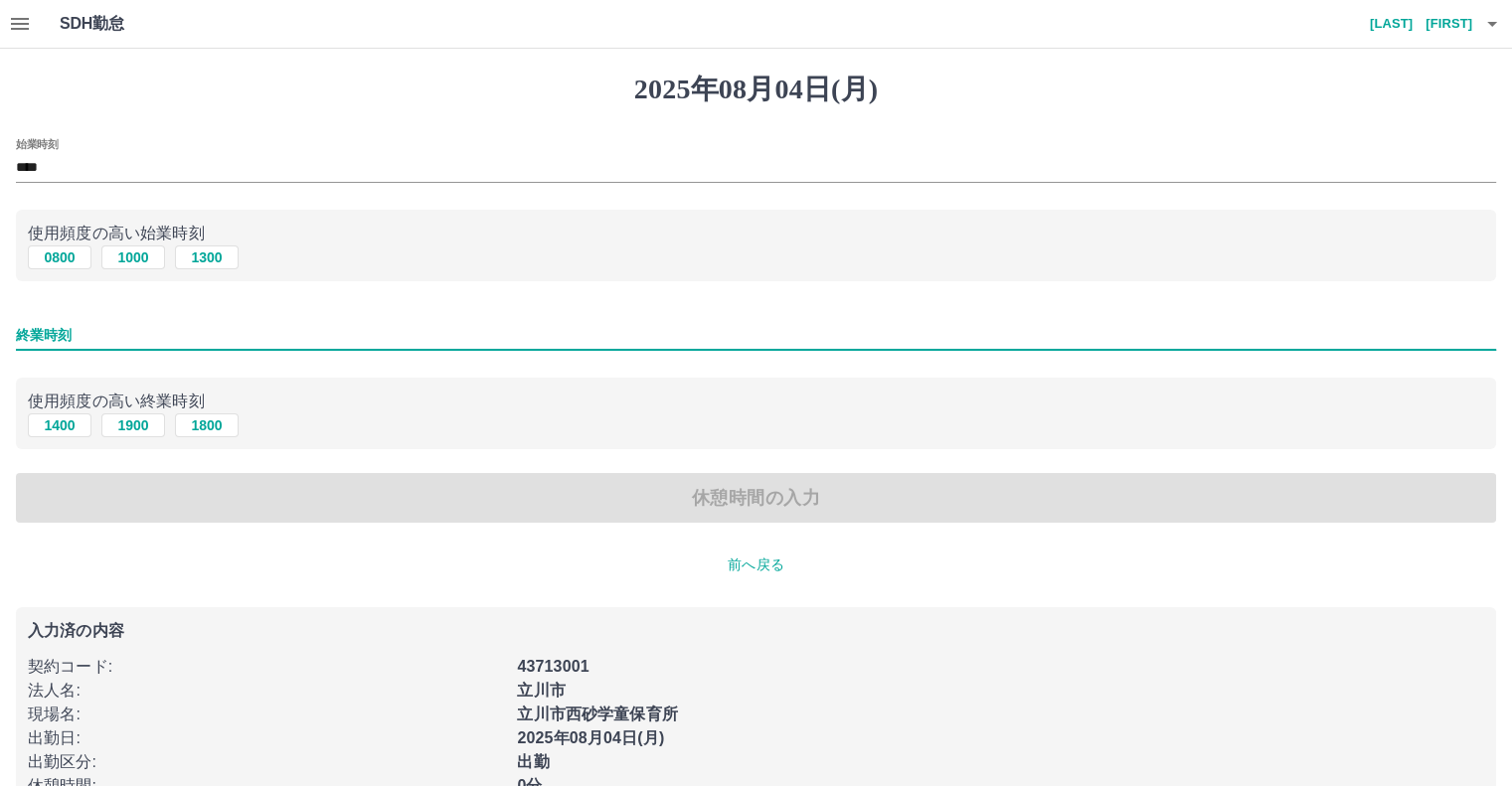 click on "終業時刻" at bounding box center [756, 335] 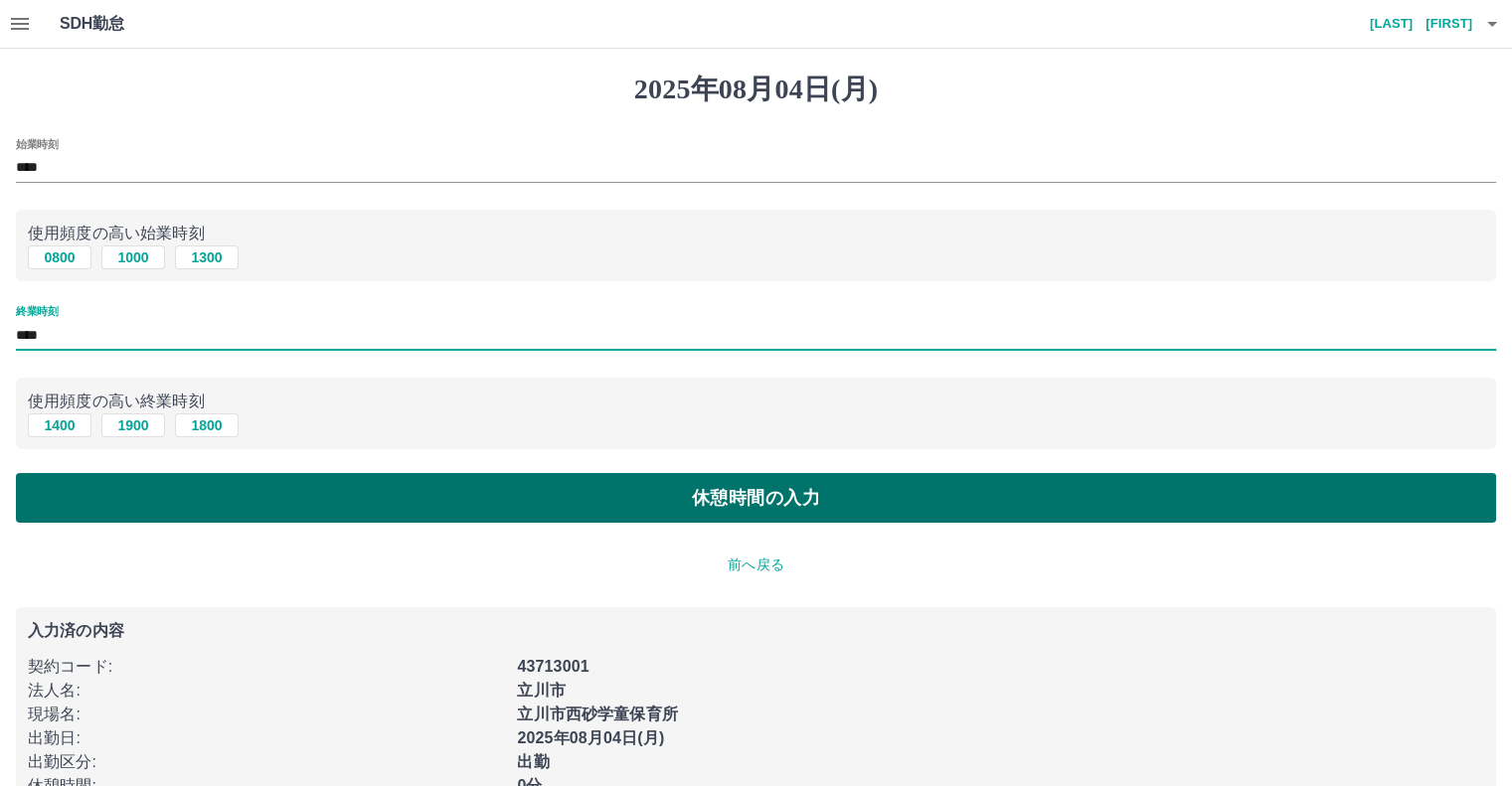 type on "****" 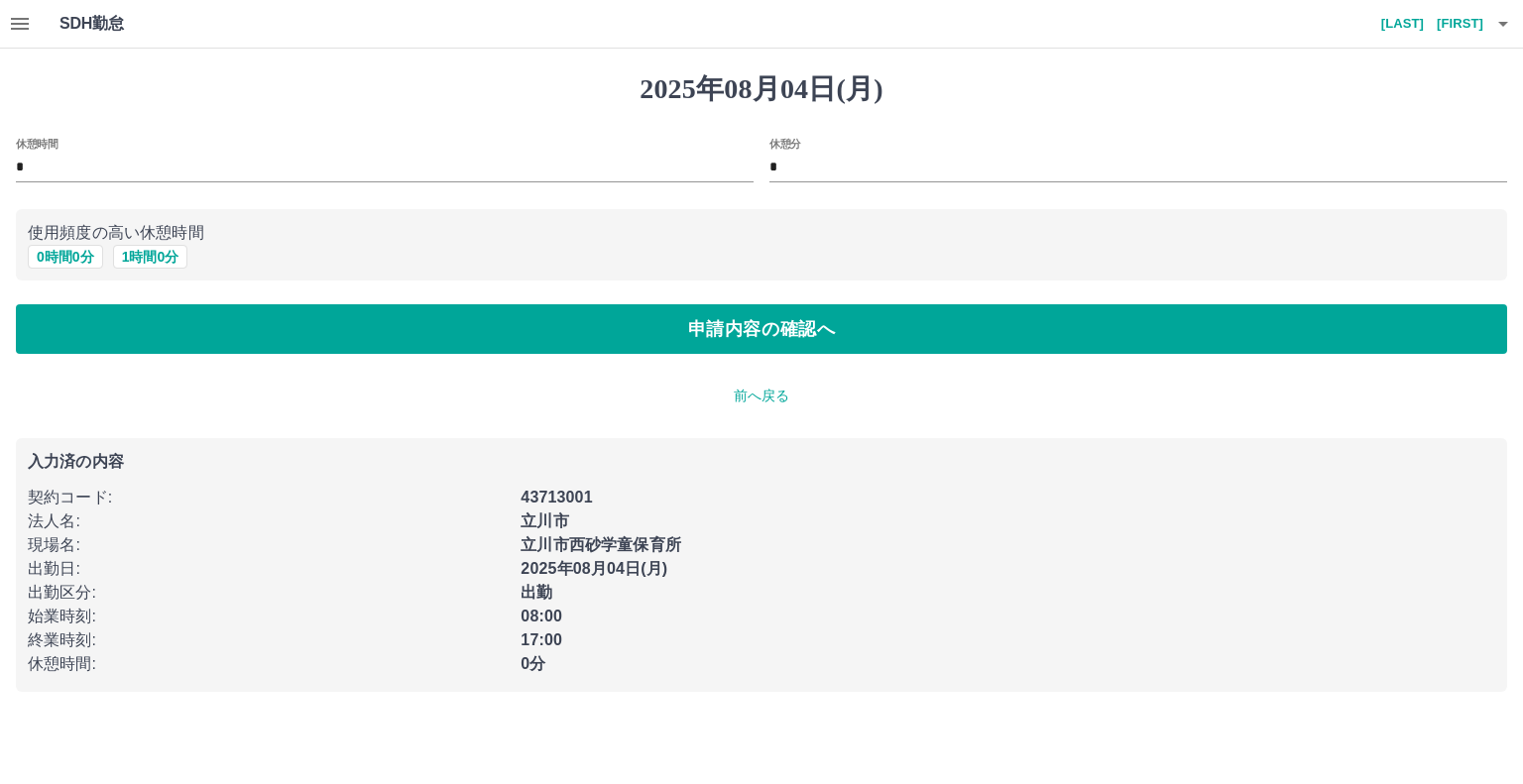 click on "*" at bounding box center [385, 168] 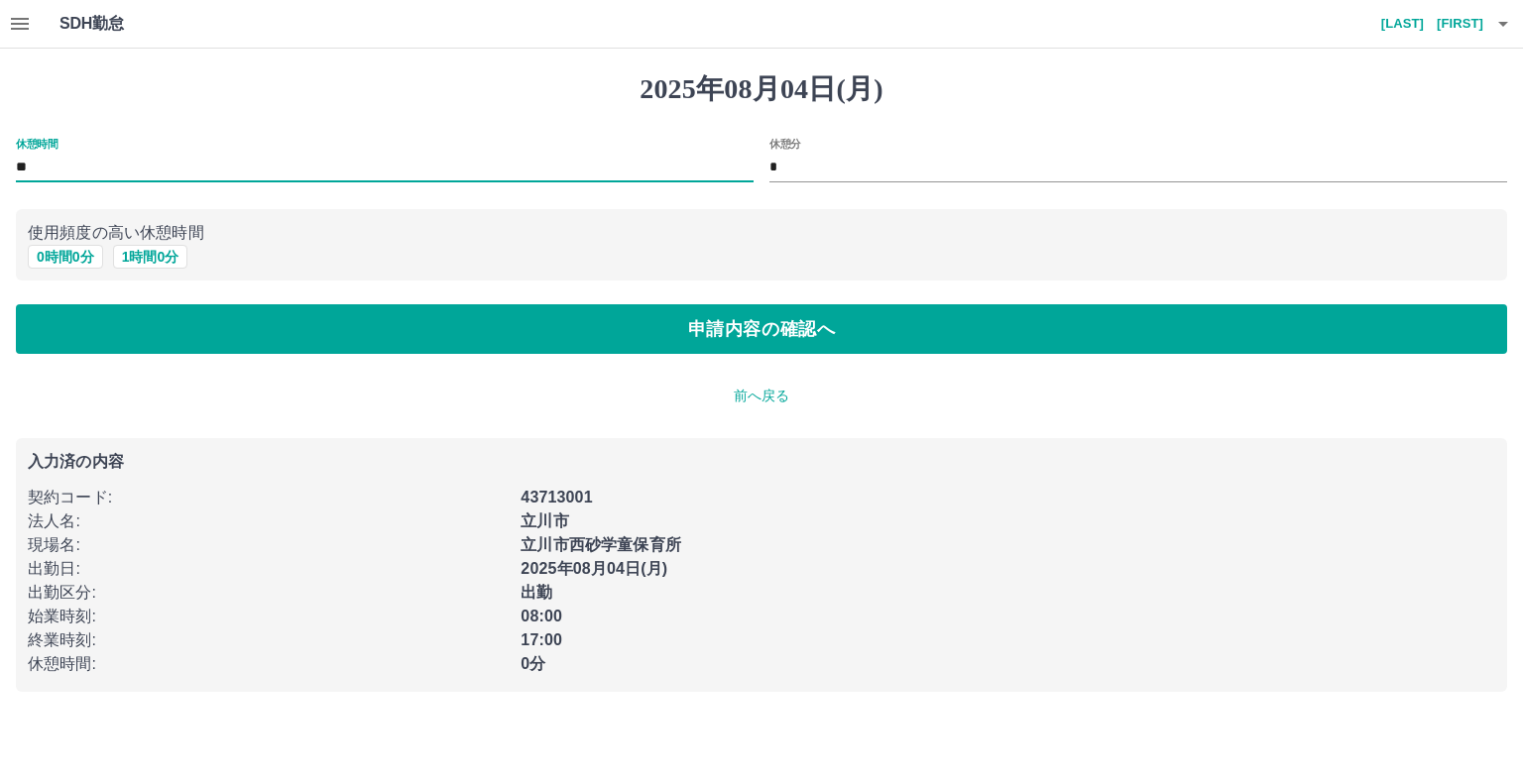 type on "*" 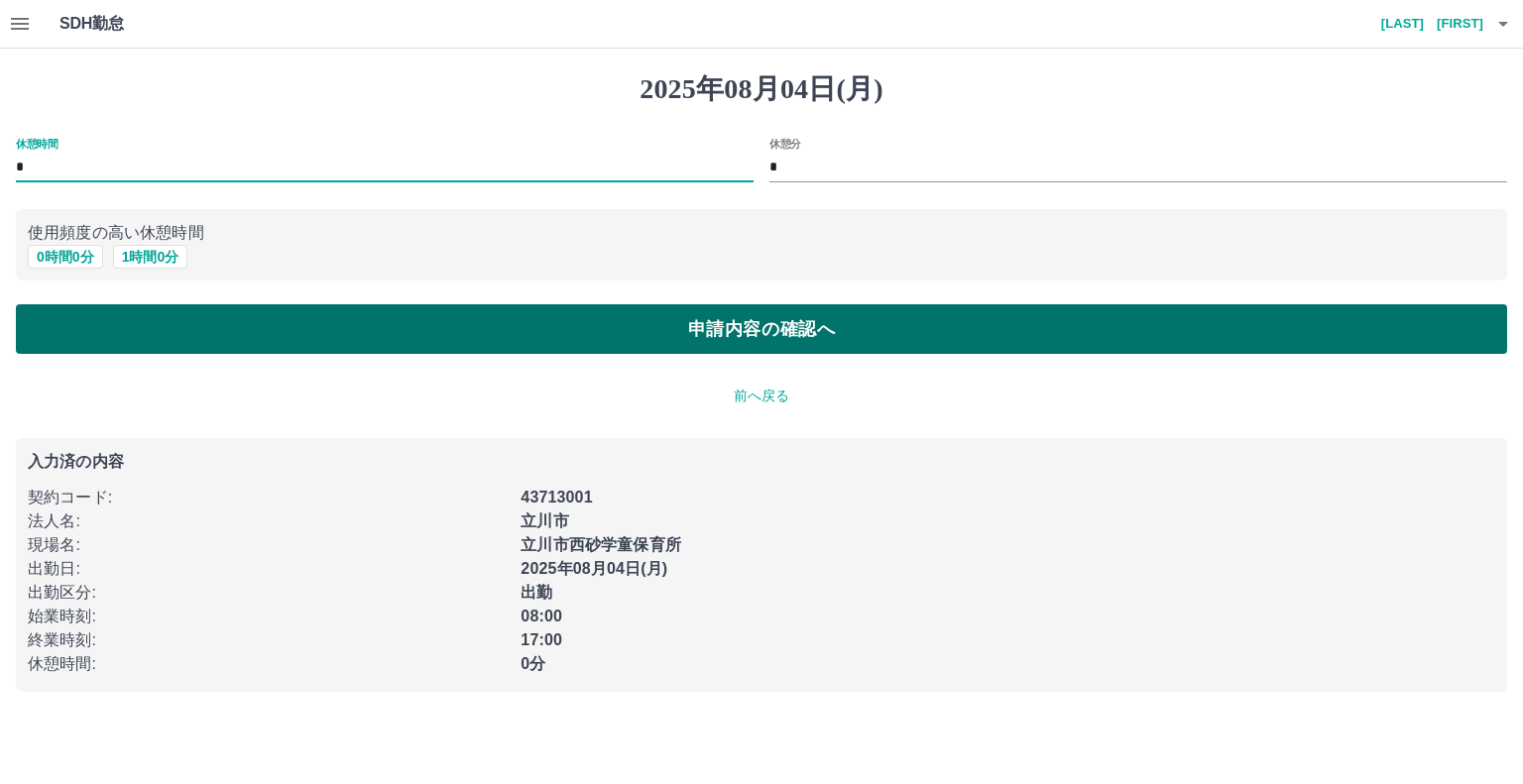 type on "*" 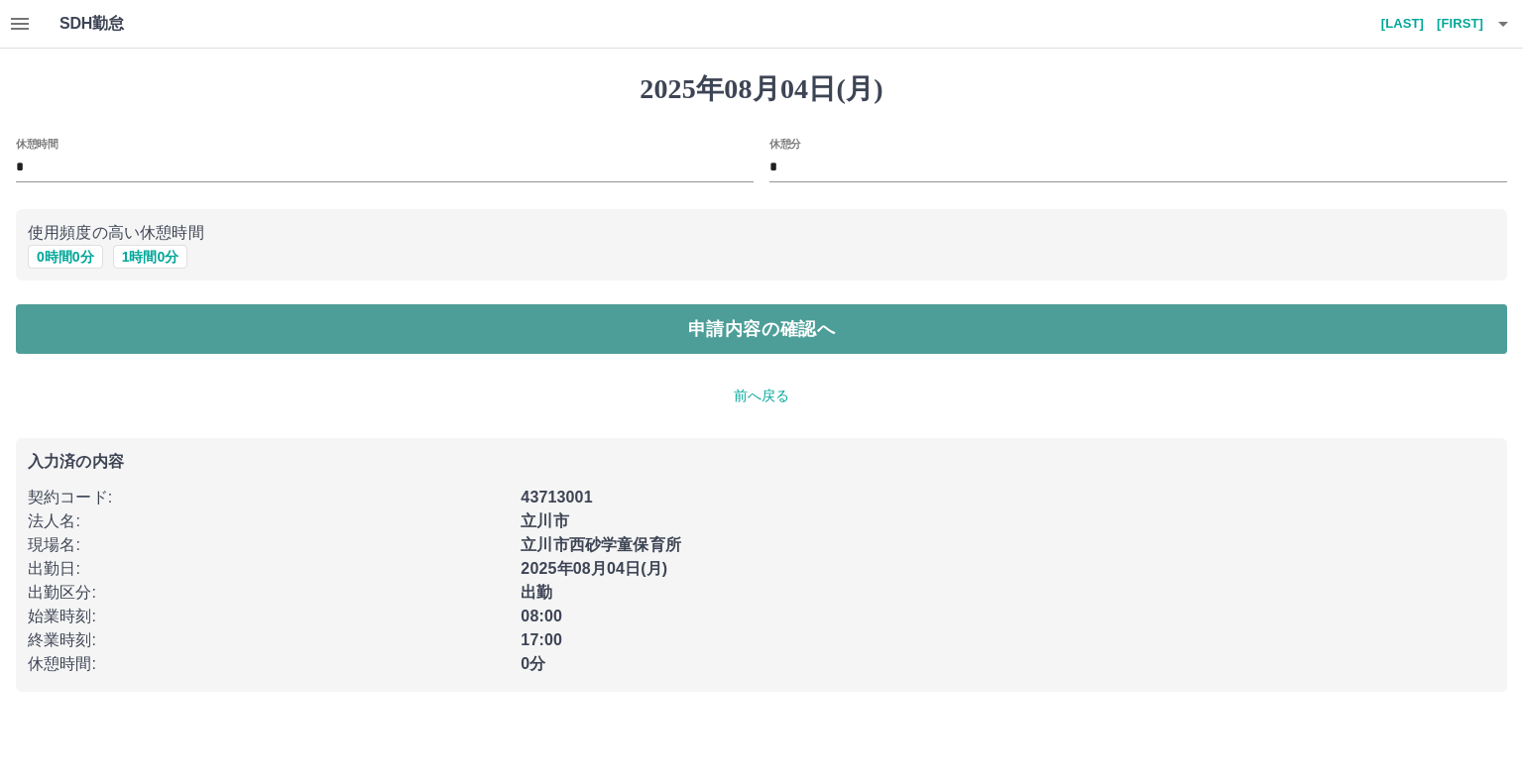 click on "申請内容の確認へ" at bounding box center [762, 329] 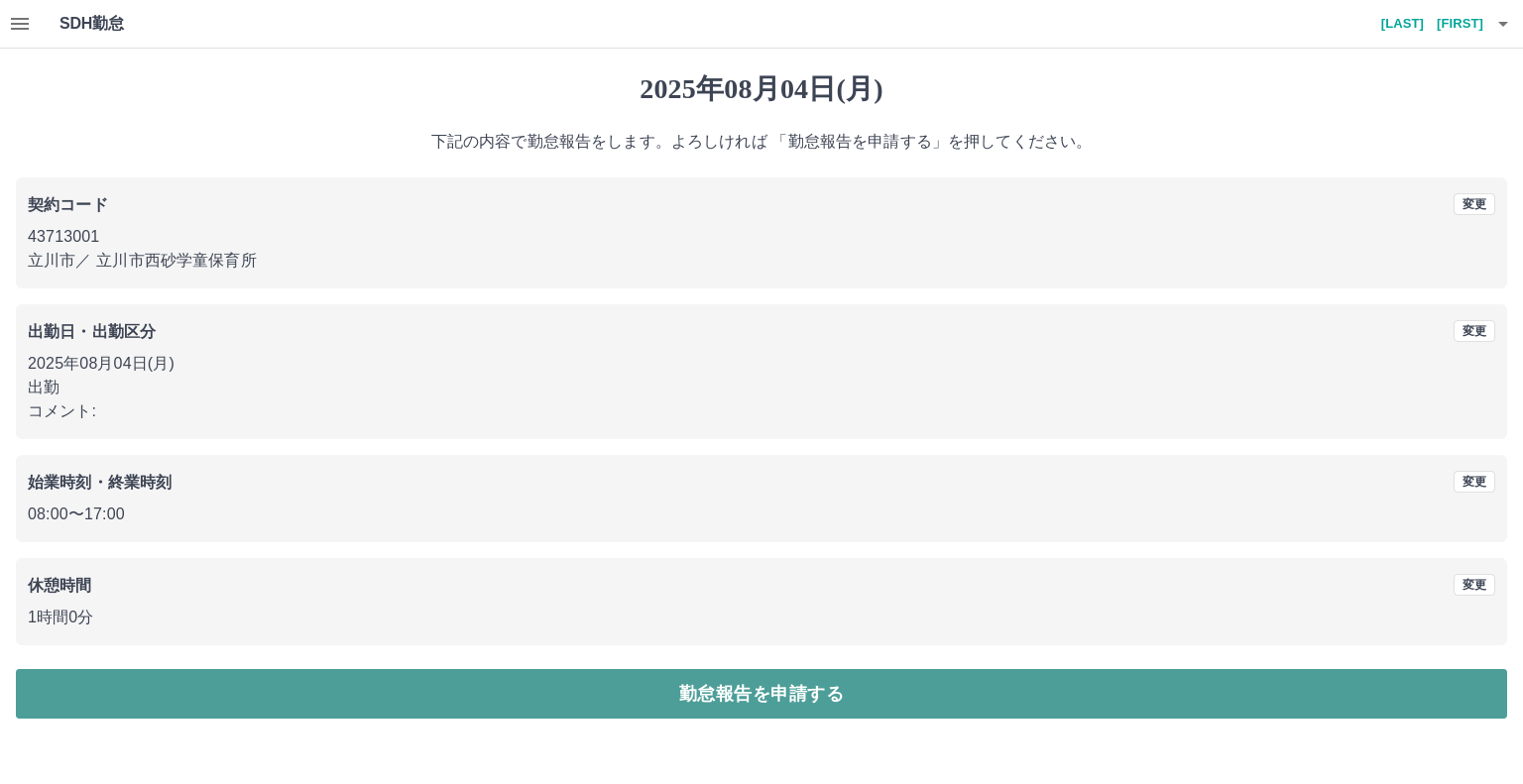 click on "勤怠報告を申請する" at bounding box center (762, 694) 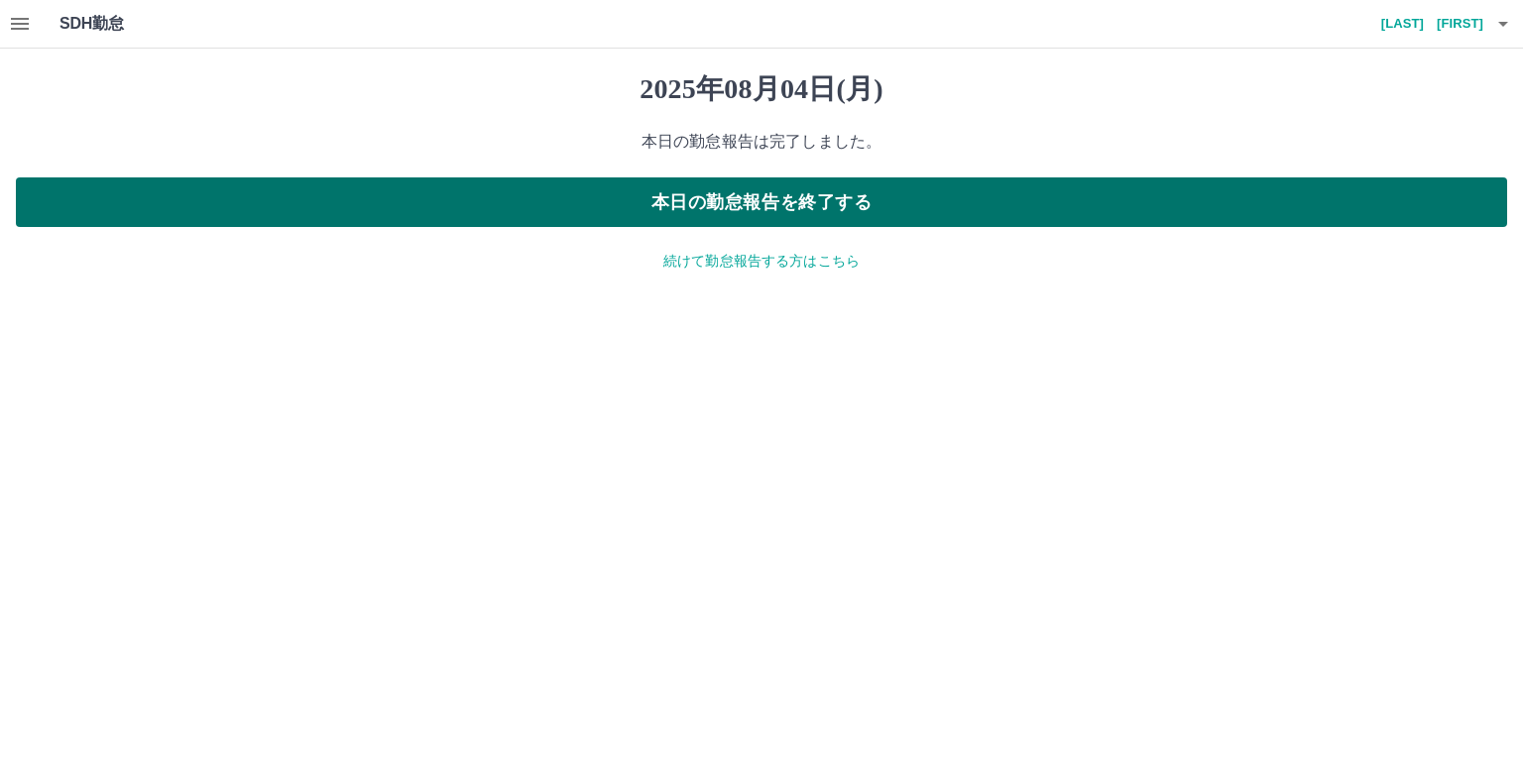 click on "本日の勤怠報告を終了する" at bounding box center (762, 202) 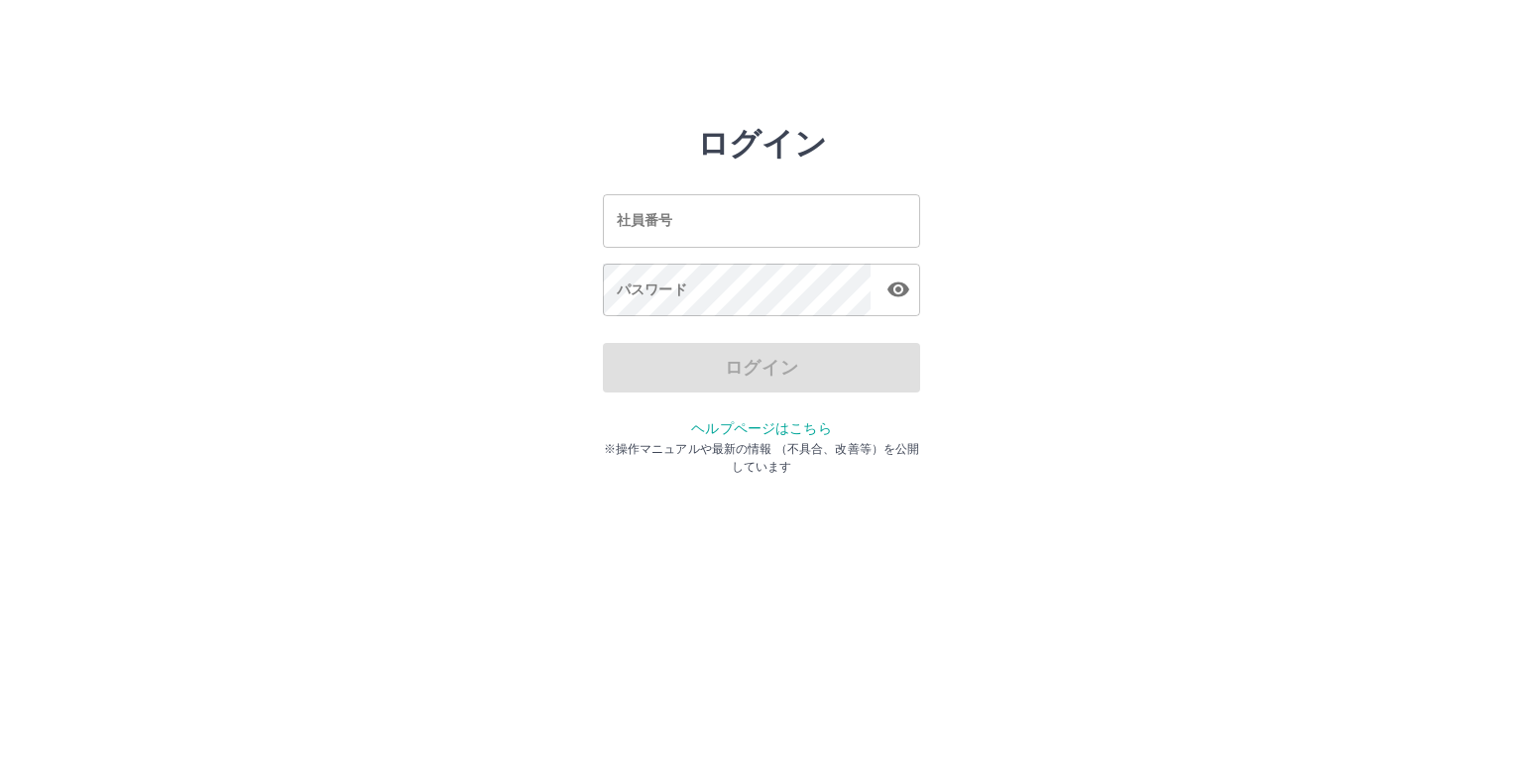 scroll, scrollTop: 0, scrollLeft: 0, axis: both 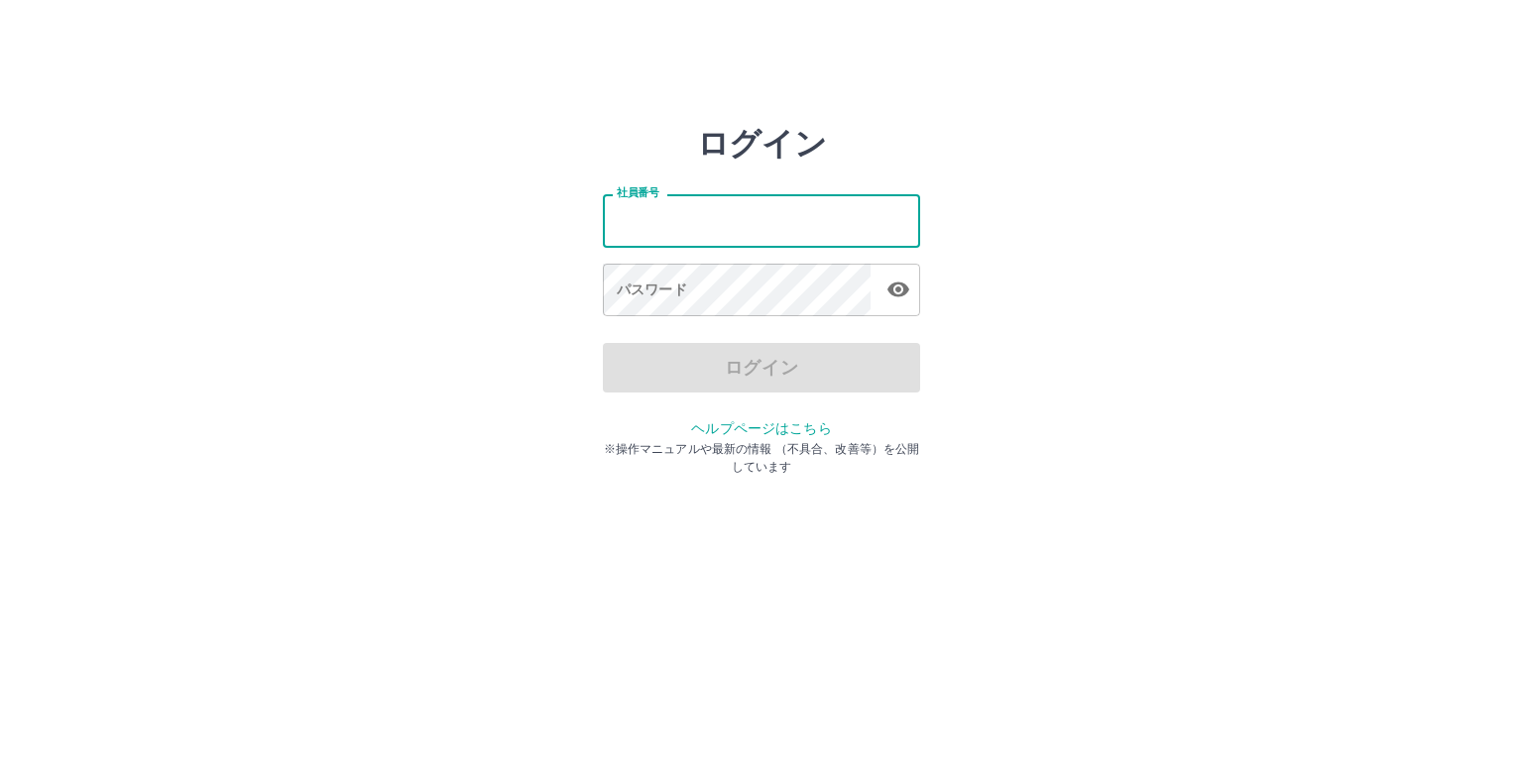 click on "社員番号" at bounding box center [762, 220] 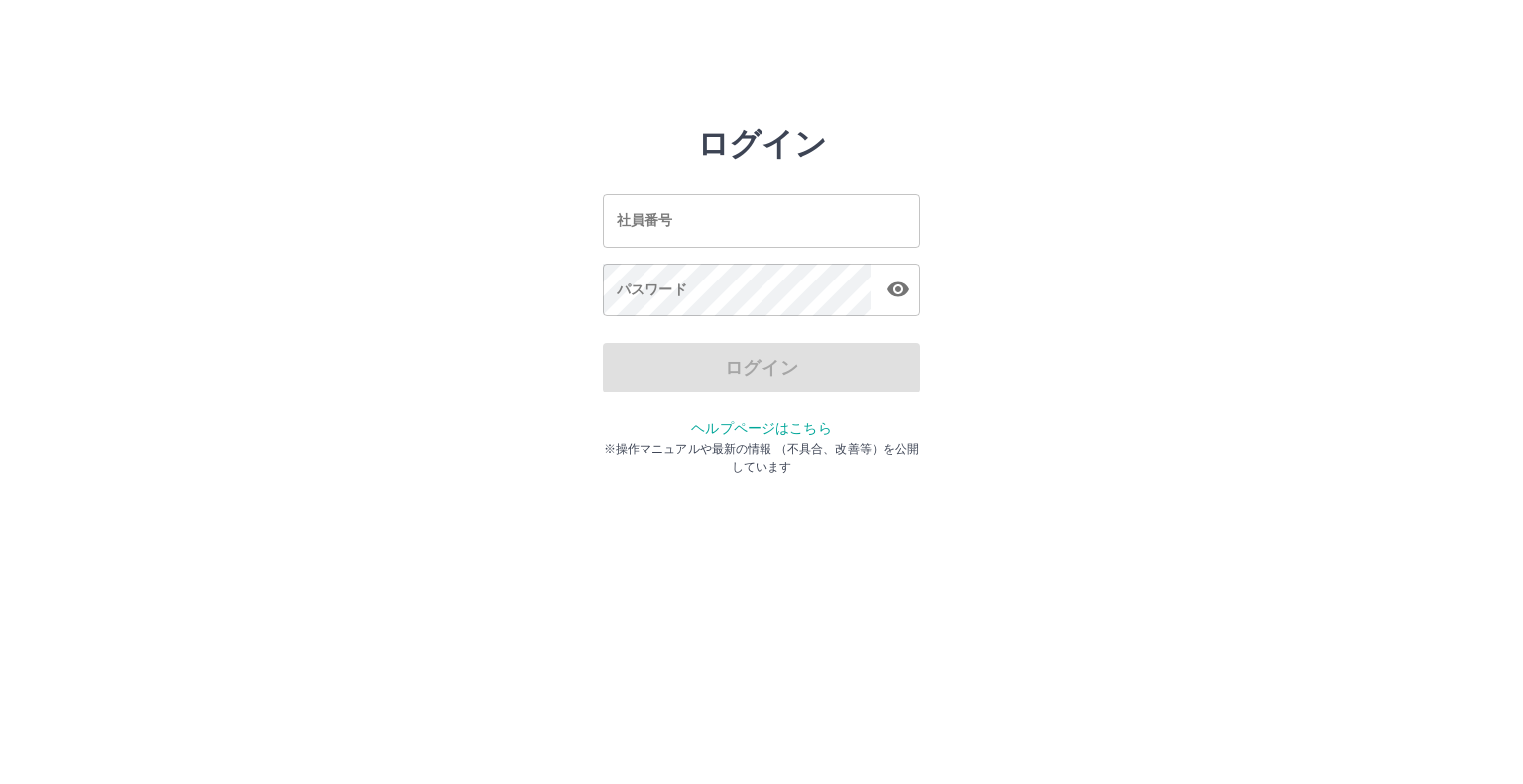 click on "ログイン 社員番号 社員番号 パスワード パスワード ログイン ヘルプページはこちら ※操作マニュアルや最新の情報 （不具合、改善等）を公開しています" at bounding box center [762, 221] 